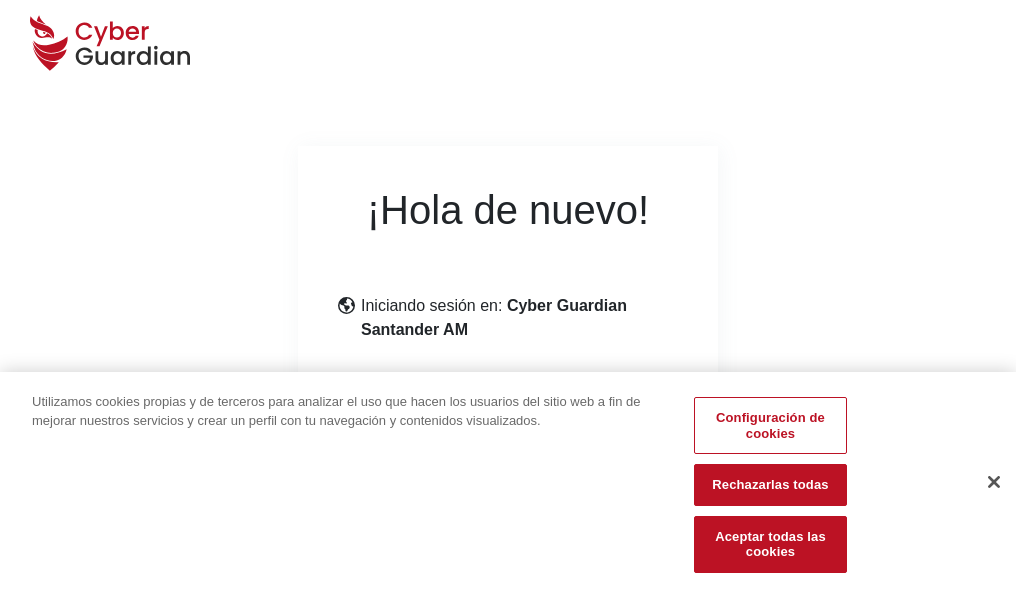scroll, scrollTop: 245, scrollLeft: 0, axis: vertical 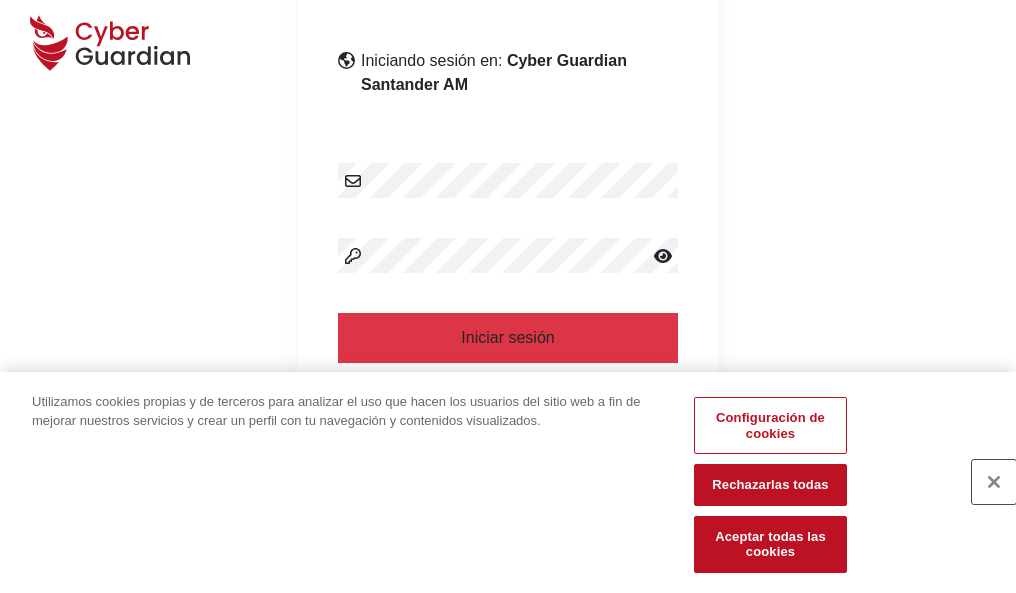 click at bounding box center (994, 482) 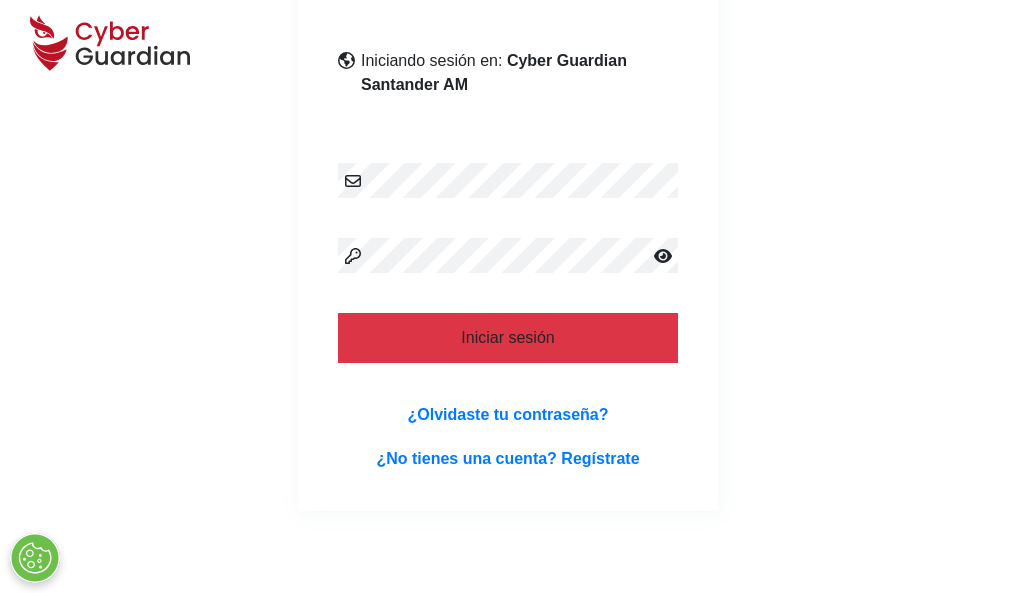 scroll, scrollTop: 389, scrollLeft: 0, axis: vertical 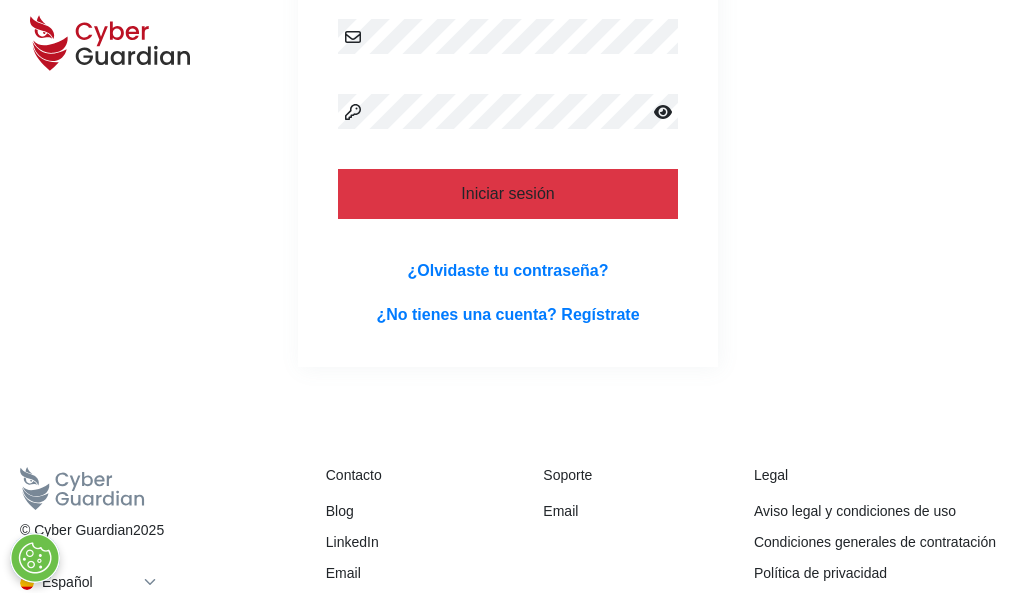 type 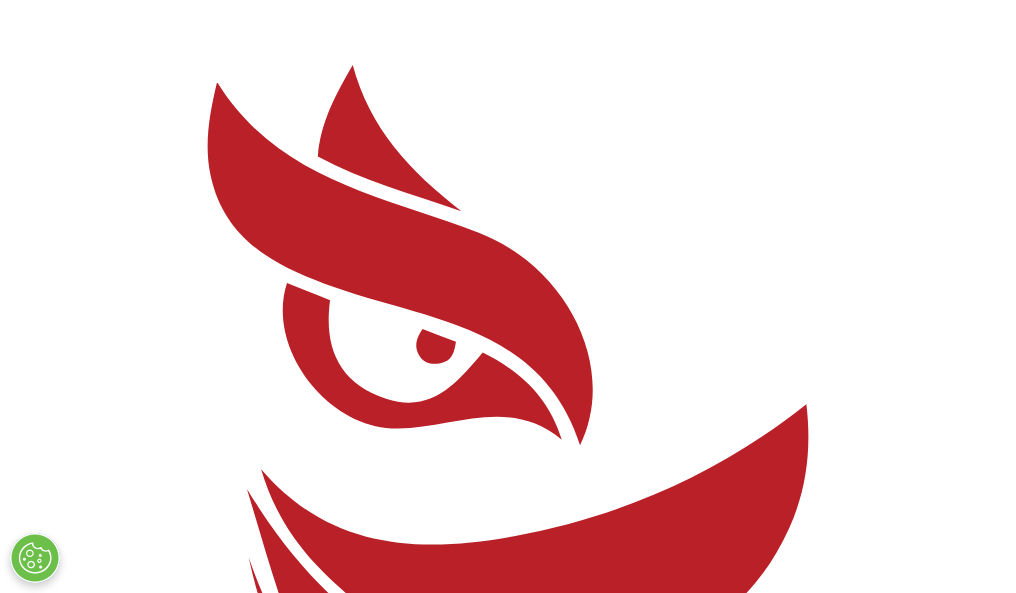 scroll, scrollTop: 0, scrollLeft: 0, axis: both 